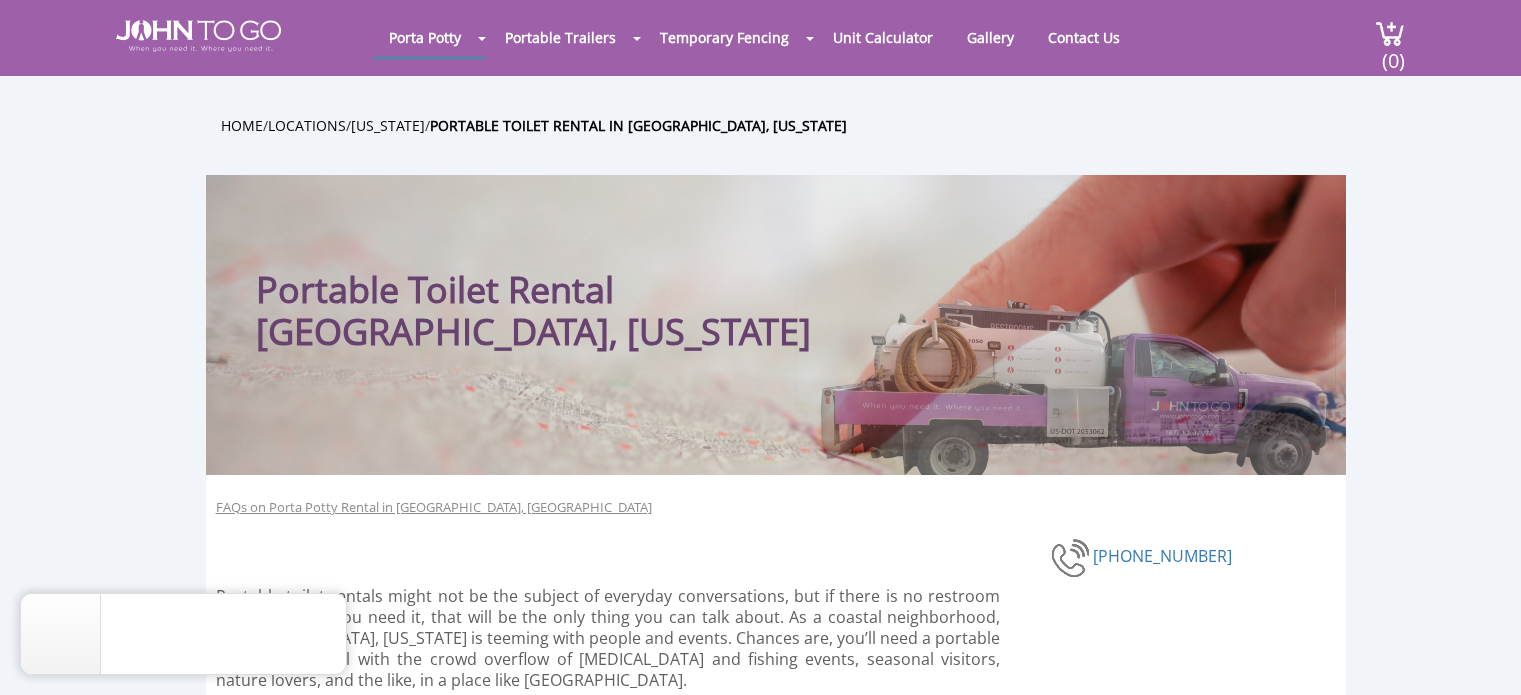 scroll, scrollTop: 0, scrollLeft: 0, axis: both 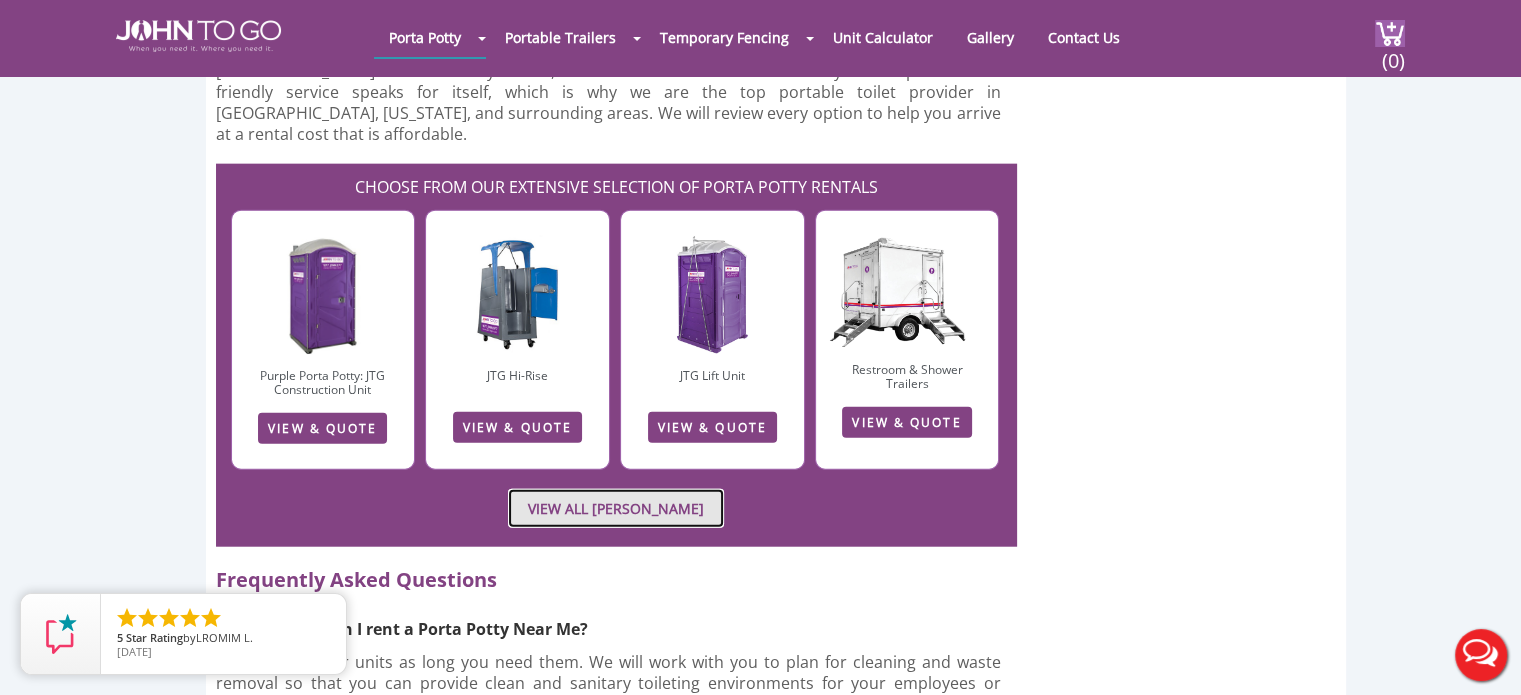 click on "VIEW ALL PORTA JOHN RENTALS" at bounding box center [616, 508] 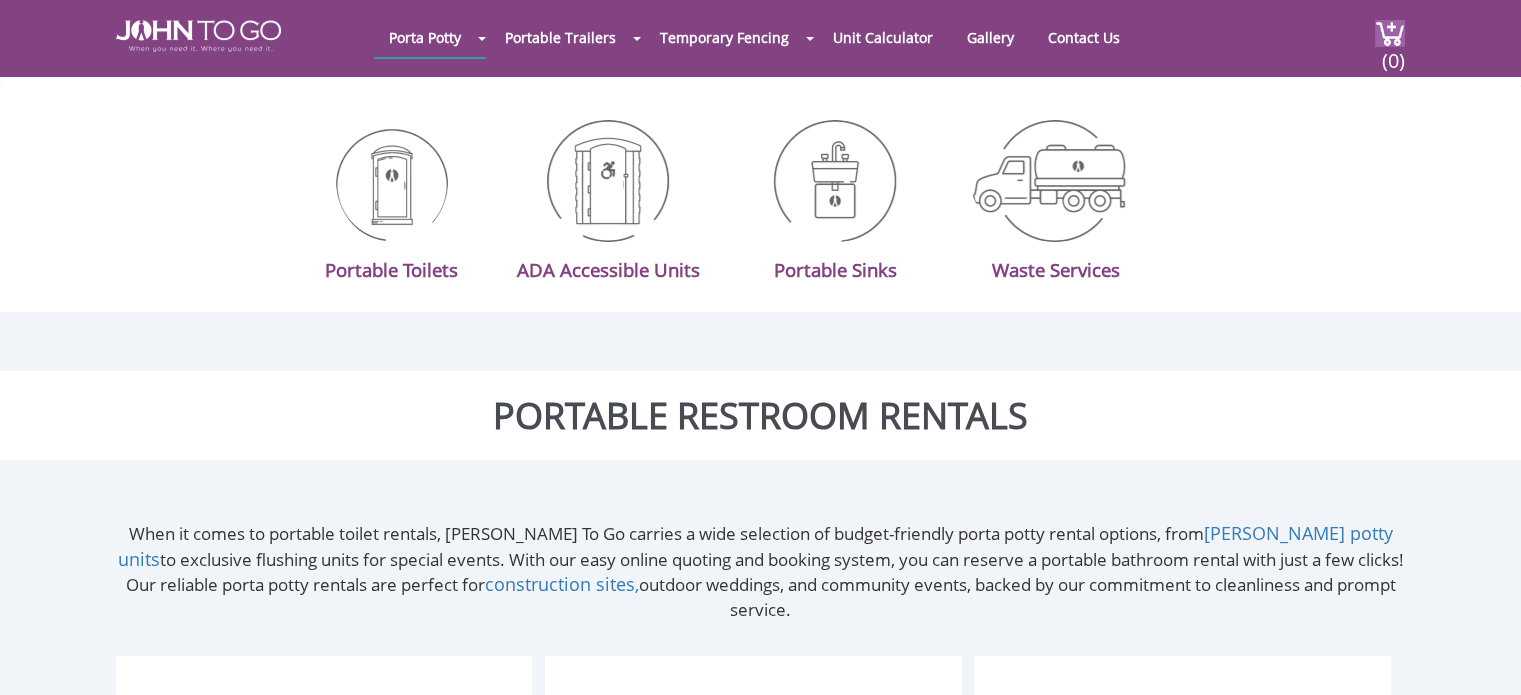 scroll, scrollTop: 631, scrollLeft: 0, axis: vertical 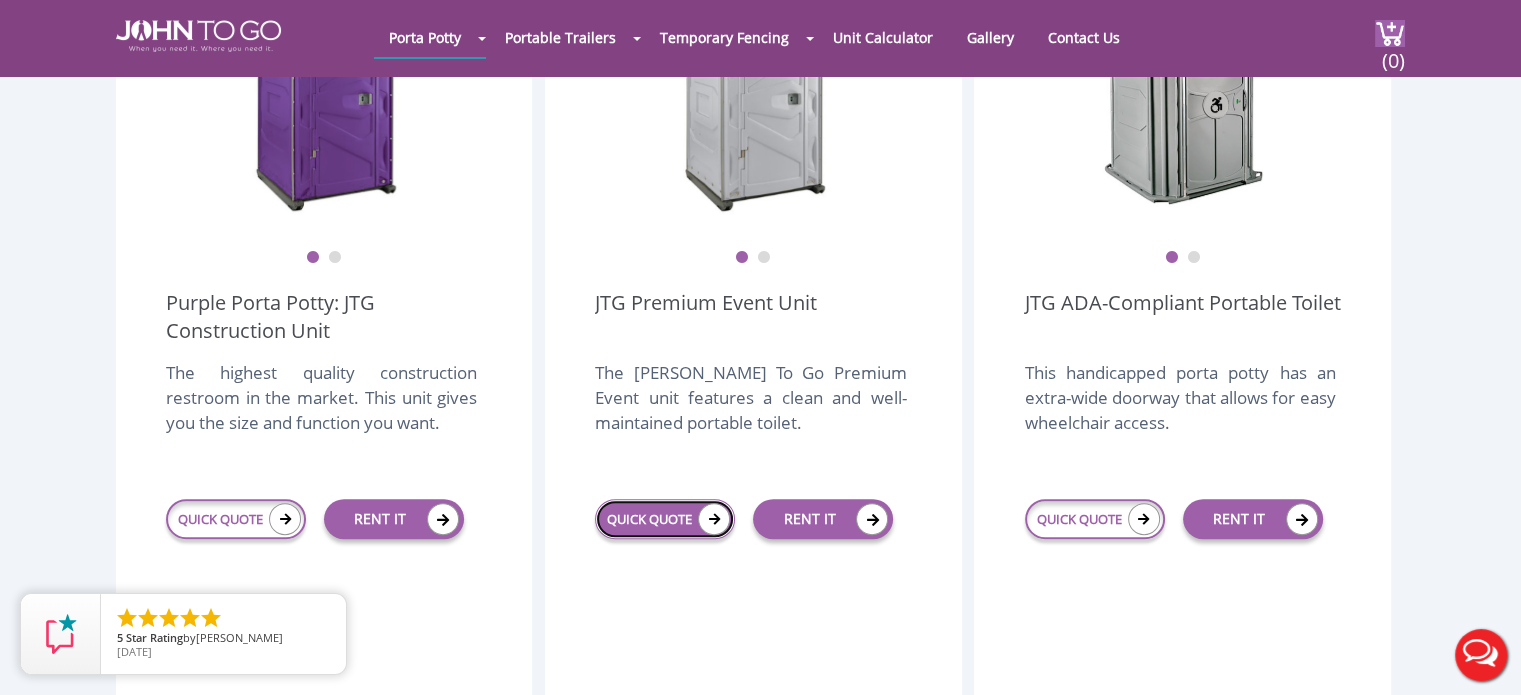 click on "QUICK QUOTE" at bounding box center (665, 519) 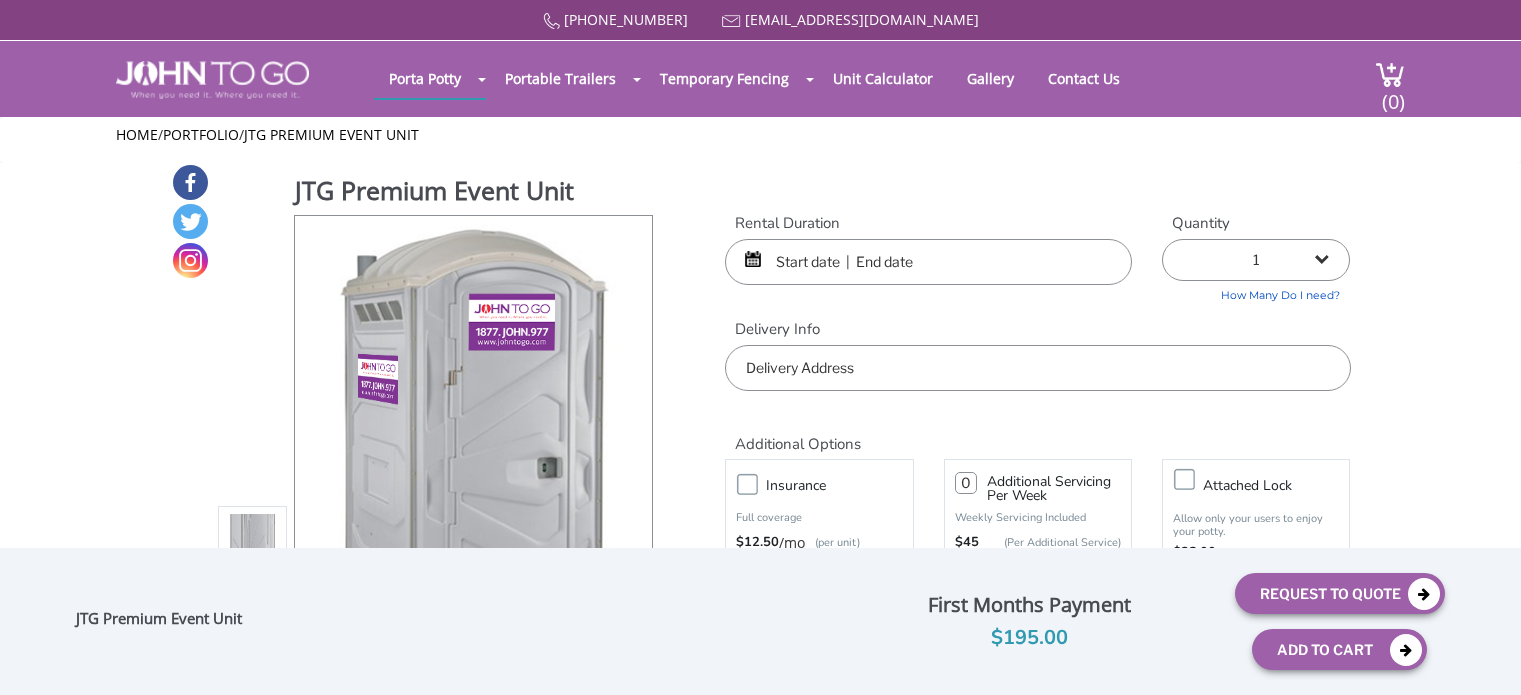 scroll, scrollTop: 0, scrollLeft: 0, axis: both 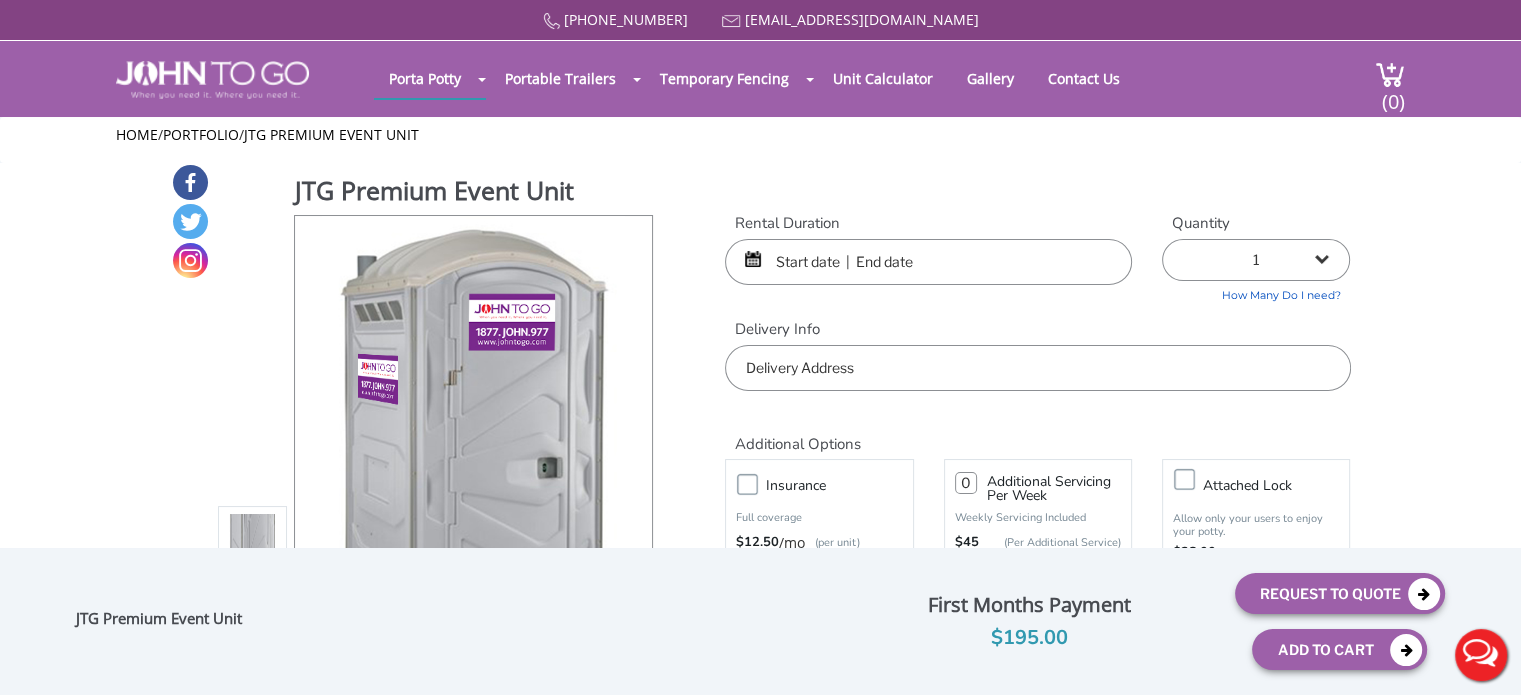 click at bounding box center [928, 262] 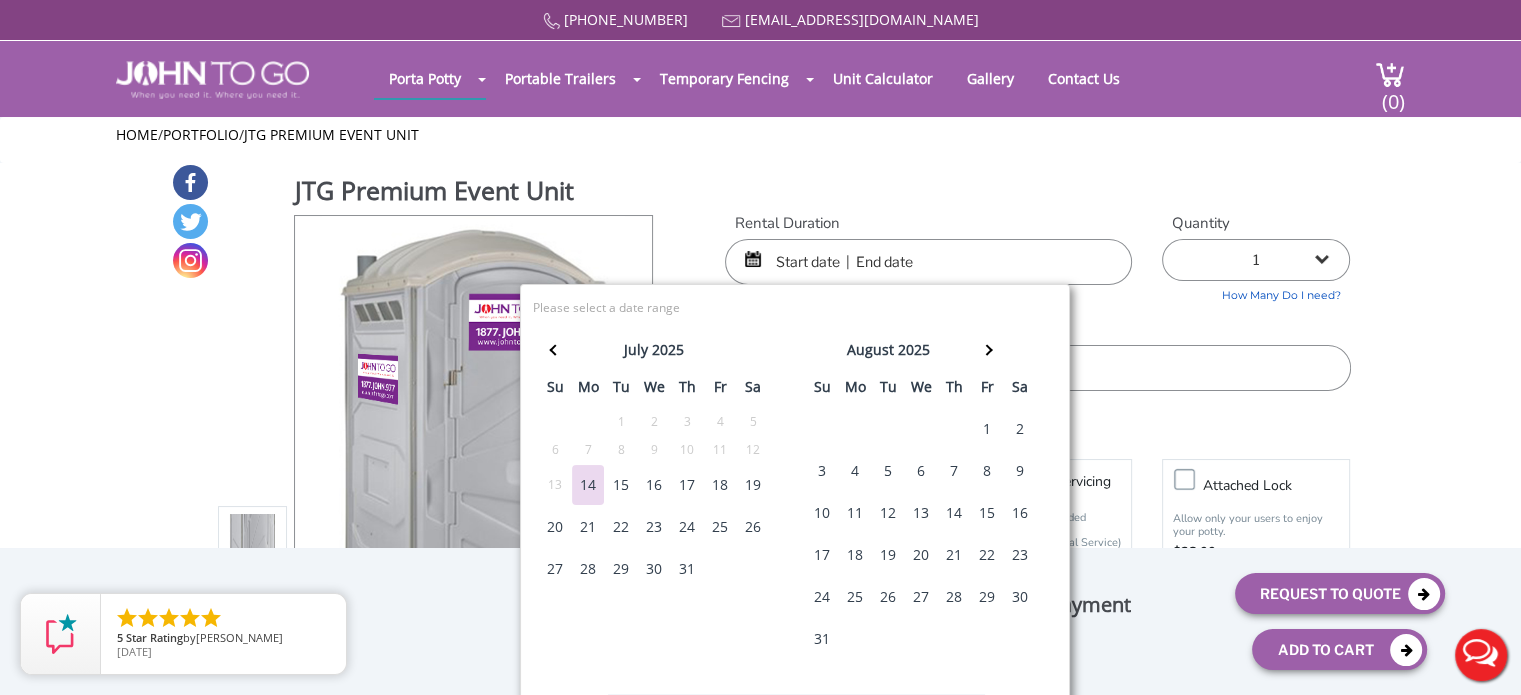 click on "26" at bounding box center (753, 527) 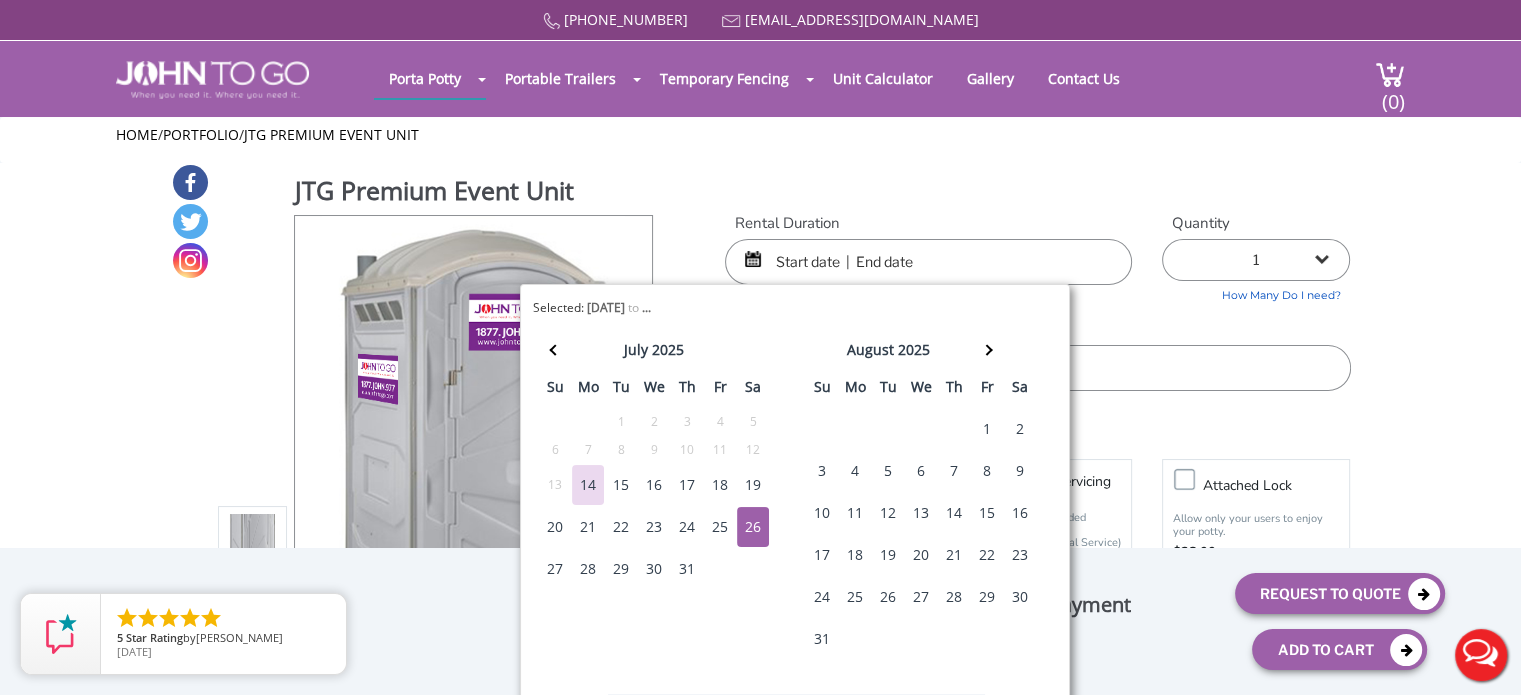 click on "26" at bounding box center (753, 527) 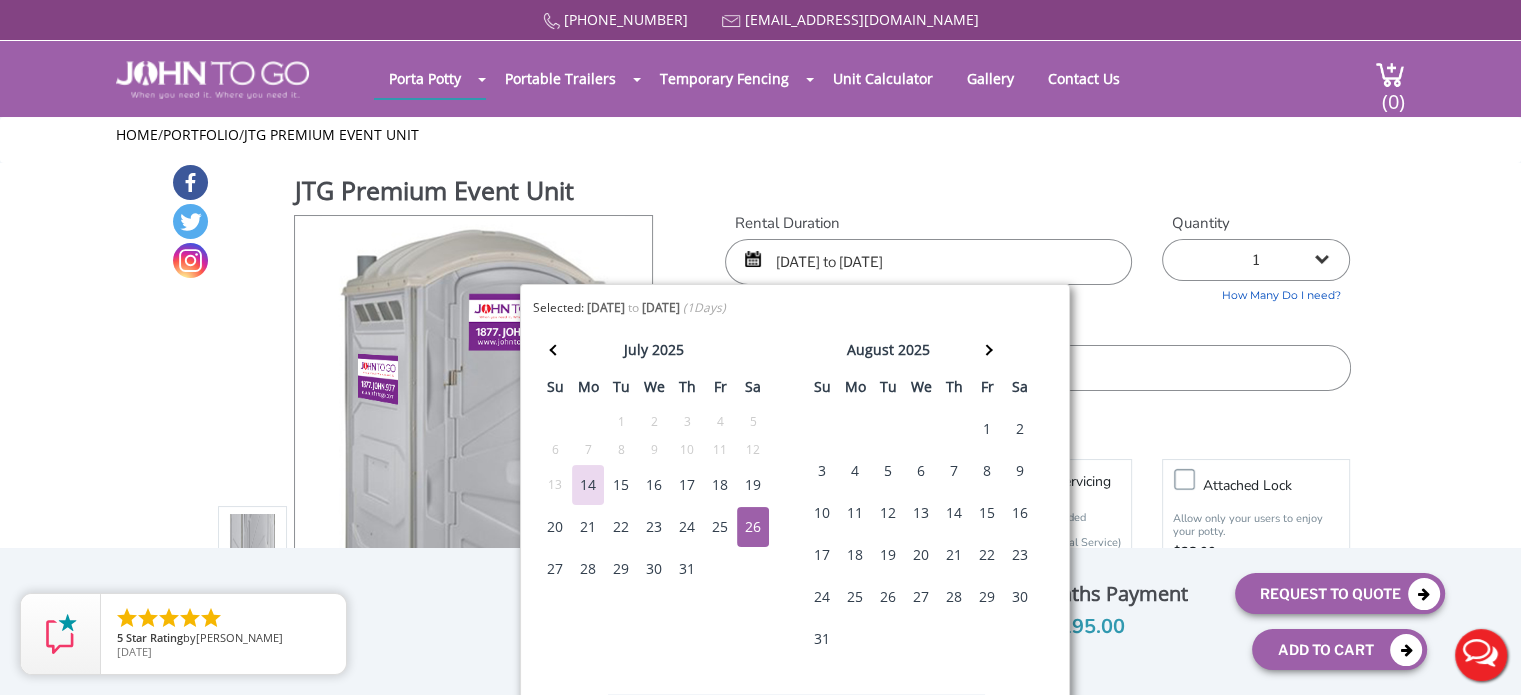 click on "Rental Duration
07/26/2025 to 07/26/2025
Quantity
1
2 (5% discount)
3 (8% discount)
4 (10% discount)
5 (12% discount)
6 (12% discount)
7 (12% discount)
8 (12% discount)
9 (12% discount)
10 (12% discount)
11 (12% discount)
12 (12% discount)
13 (12% discount)
14 (12% discount)" at bounding box center [1037, 302] 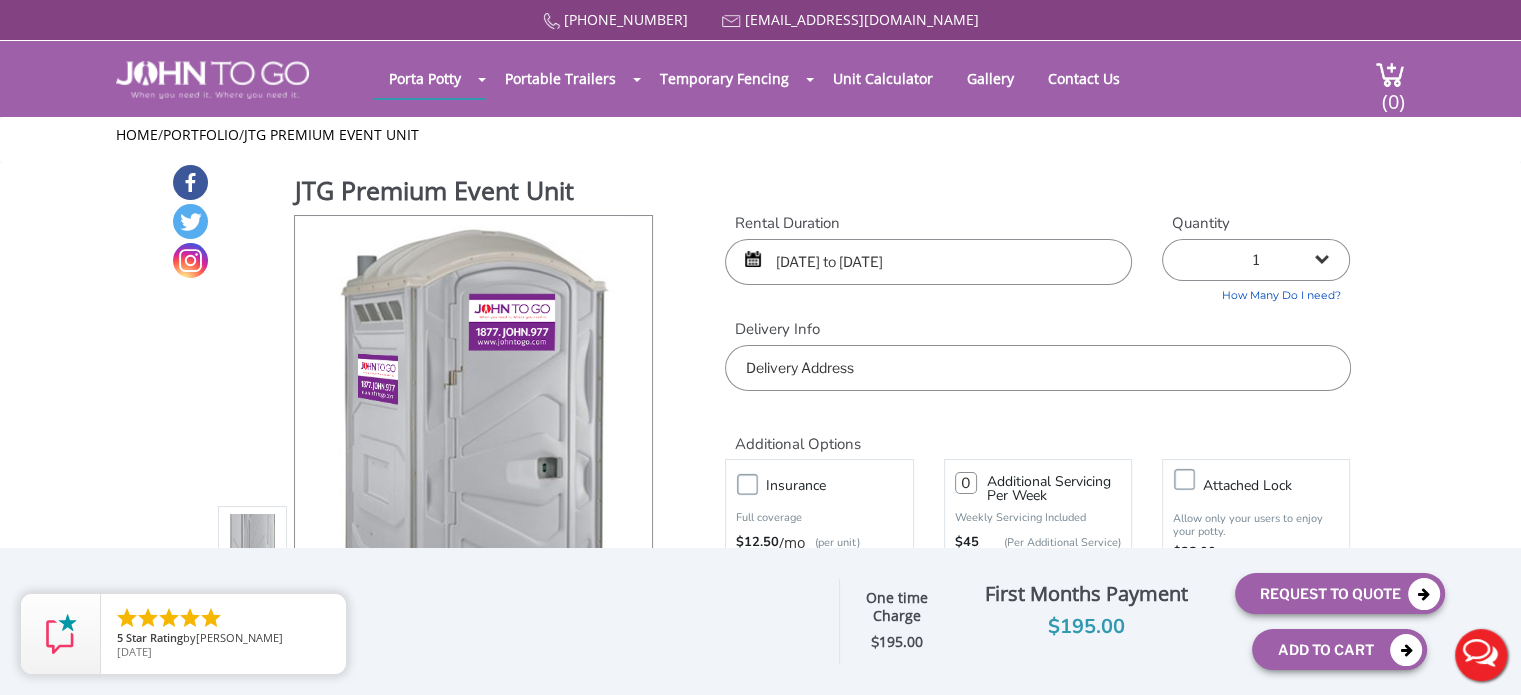 click at bounding box center [1037, 368] 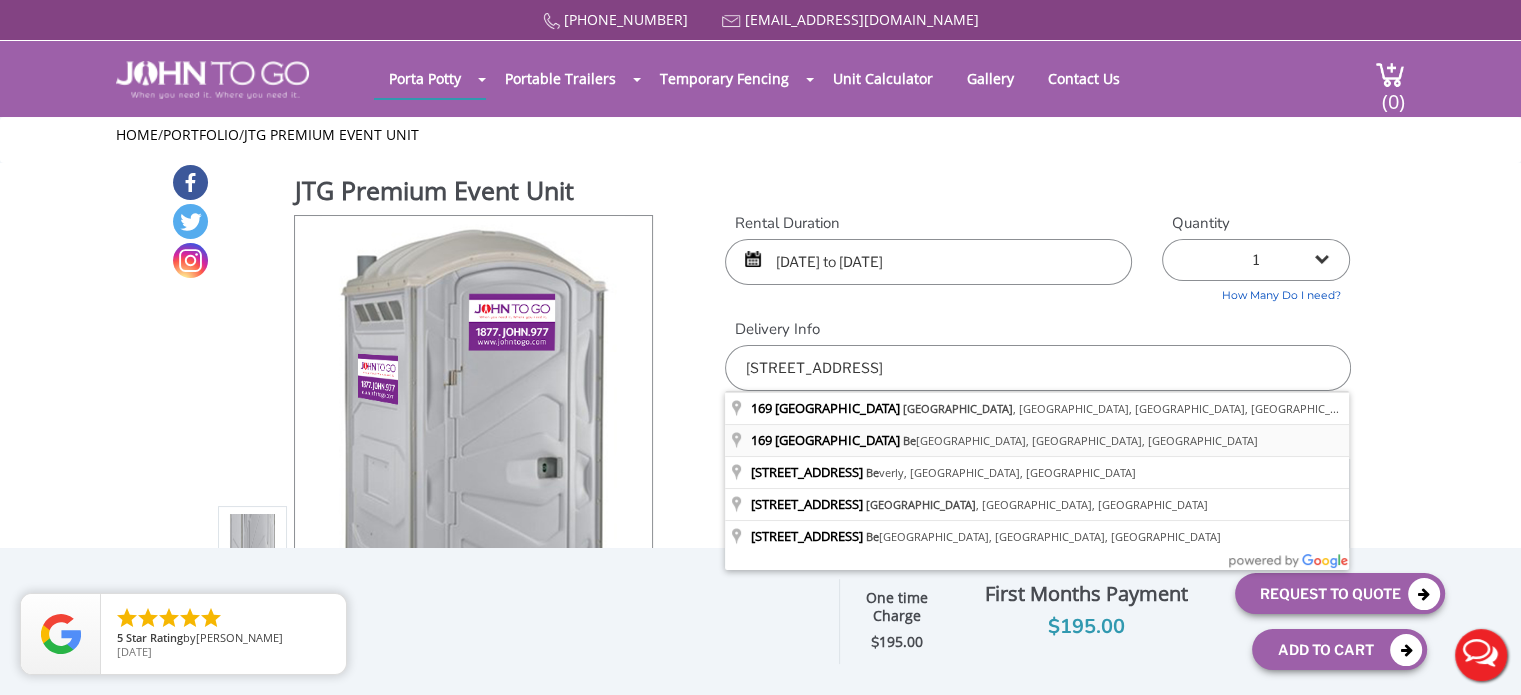 type on "[STREET_ADDRESS]" 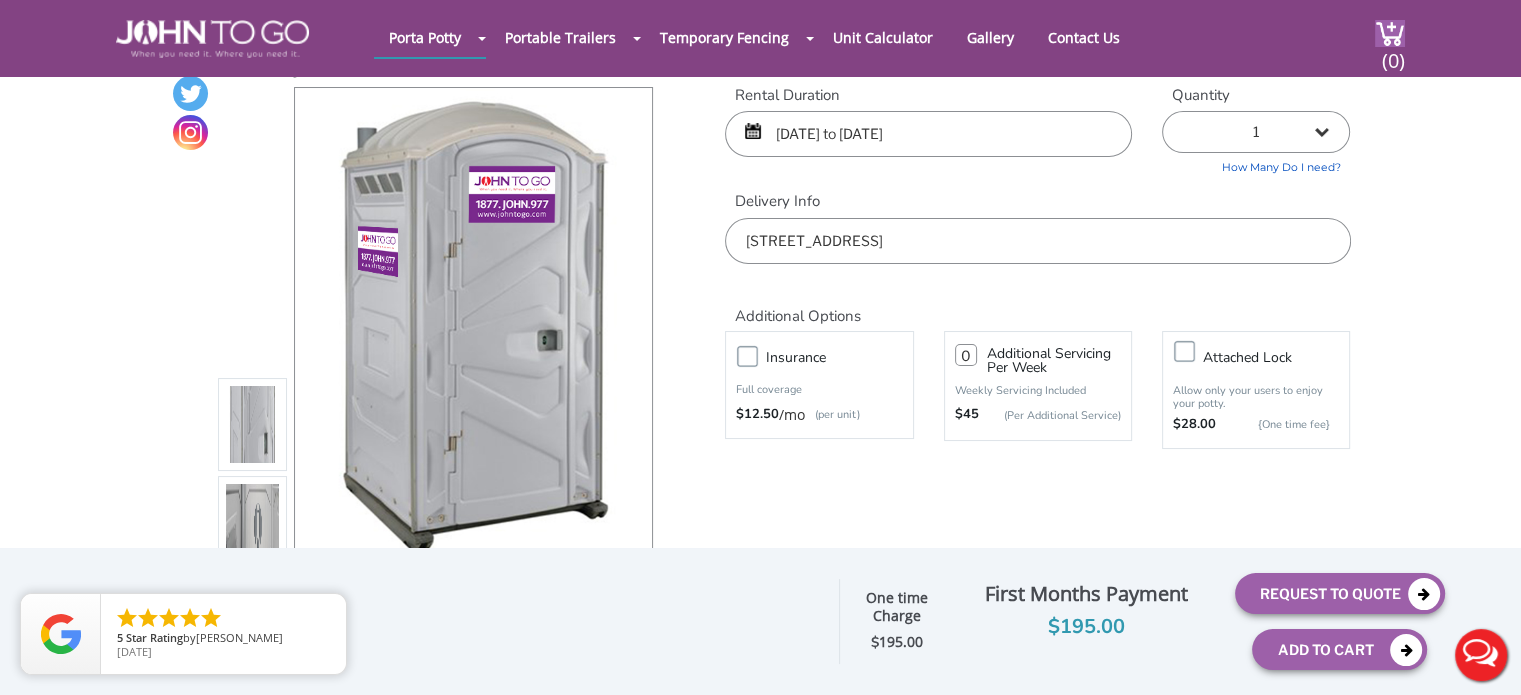 scroll, scrollTop: 100, scrollLeft: 0, axis: vertical 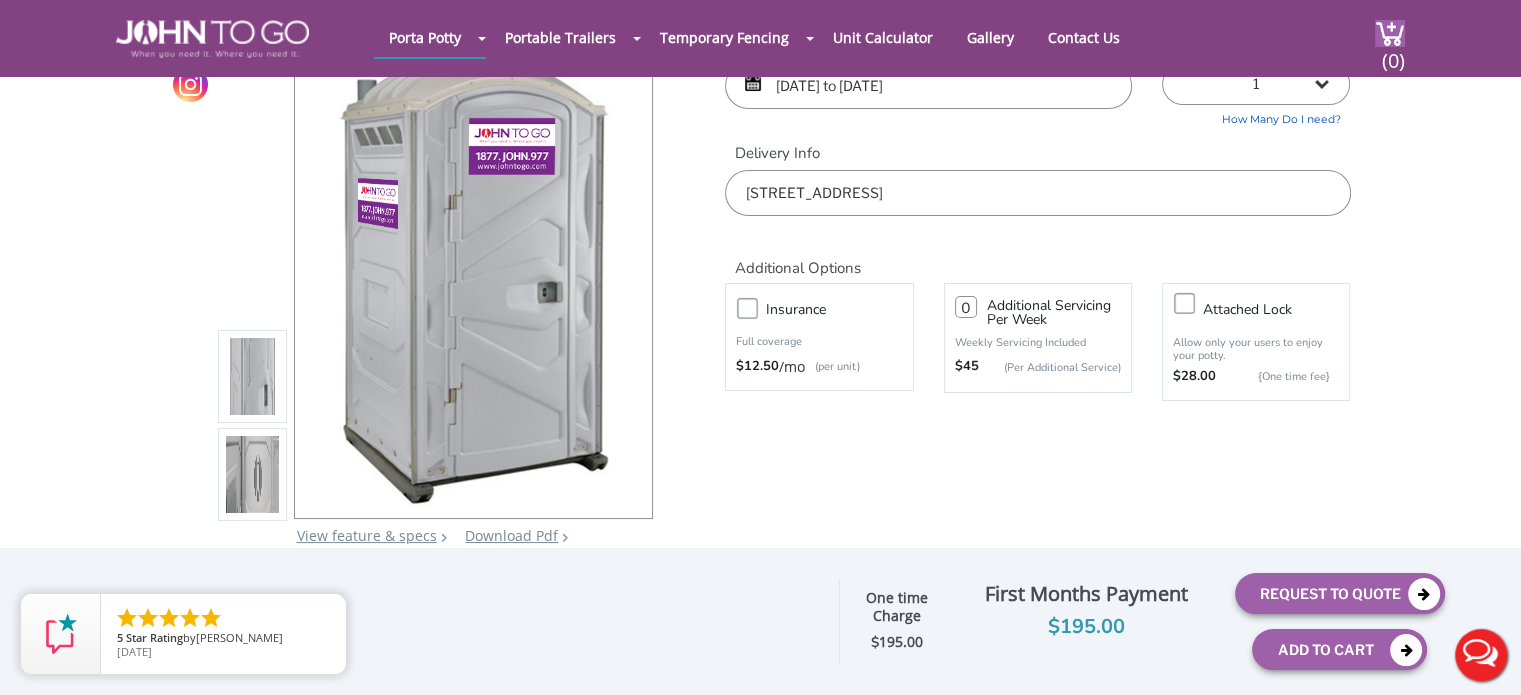 click on "Insurance" at bounding box center (839, 309) 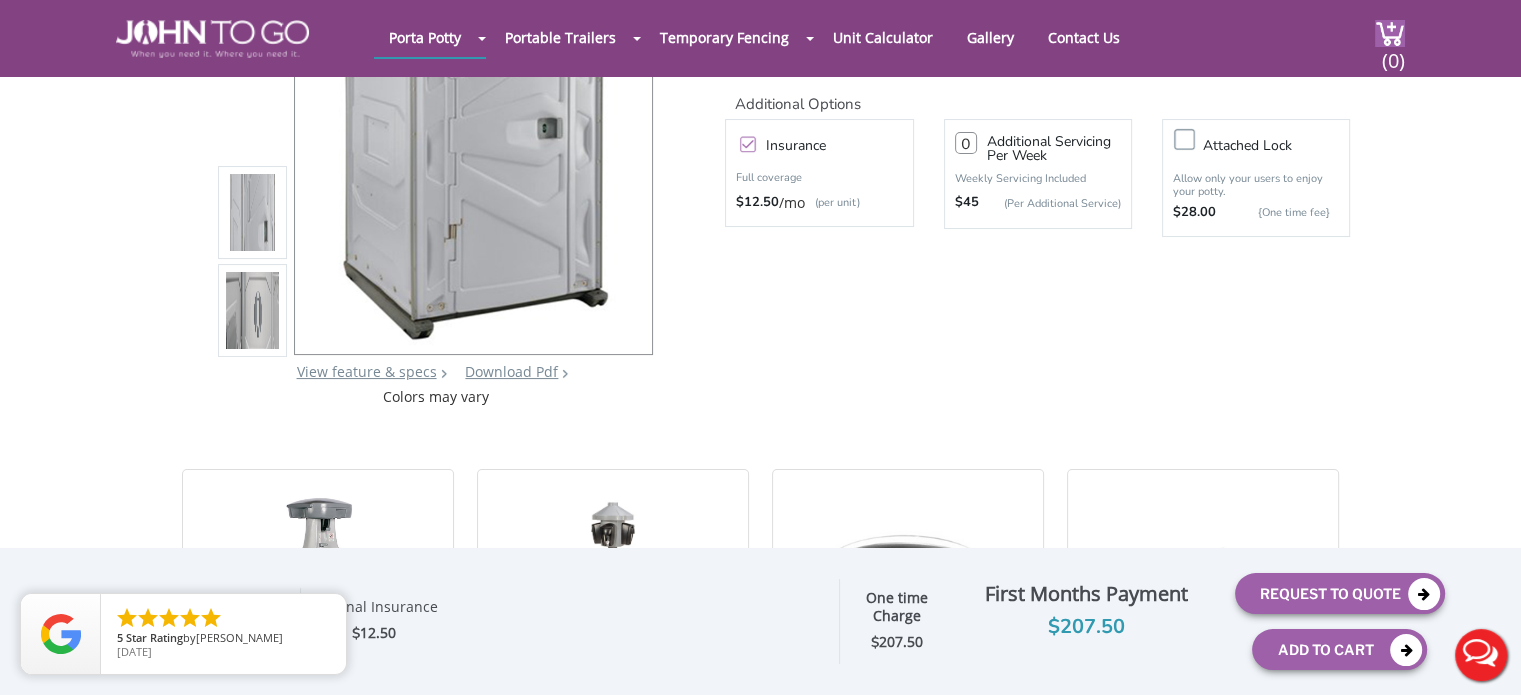 scroll, scrollTop: 400, scrollLeft: 0, axis: vertical 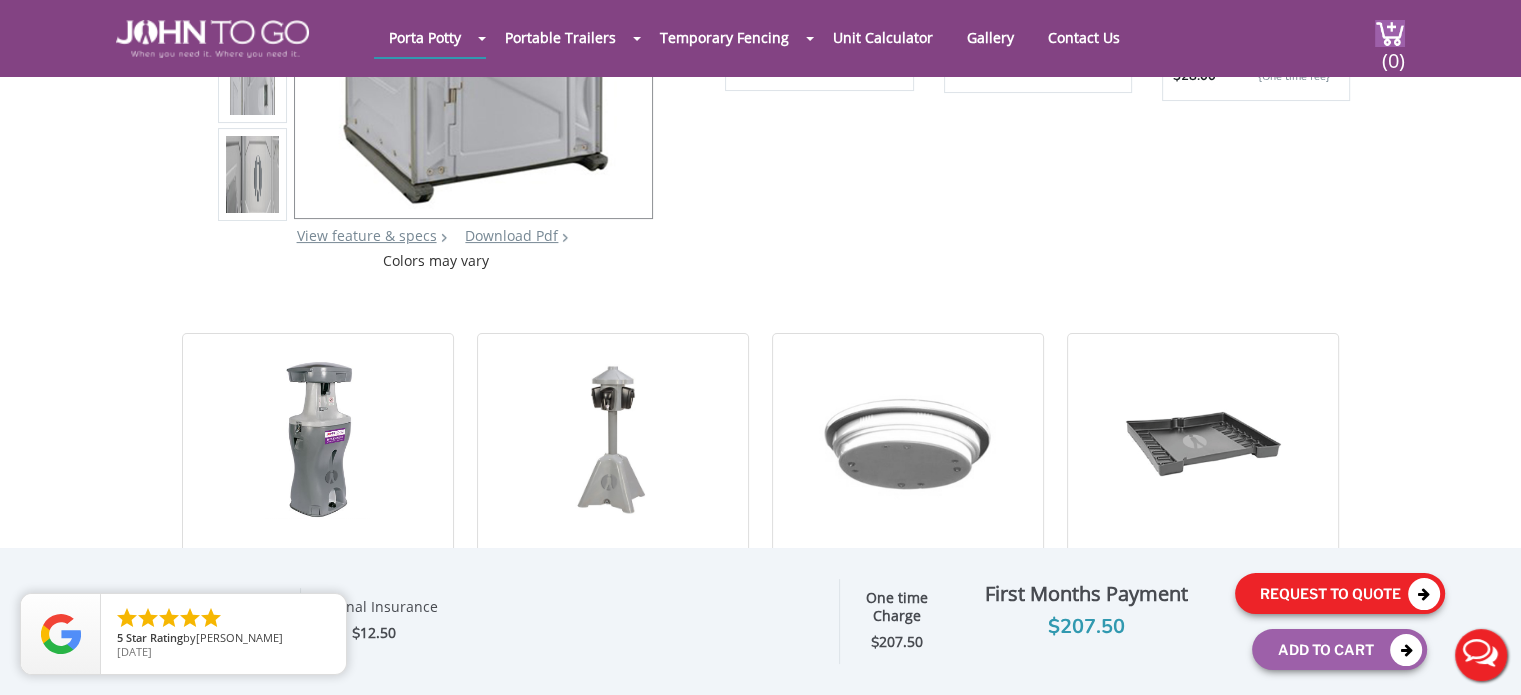 click on "Request To Quote" at bounding box center [1340, 593] 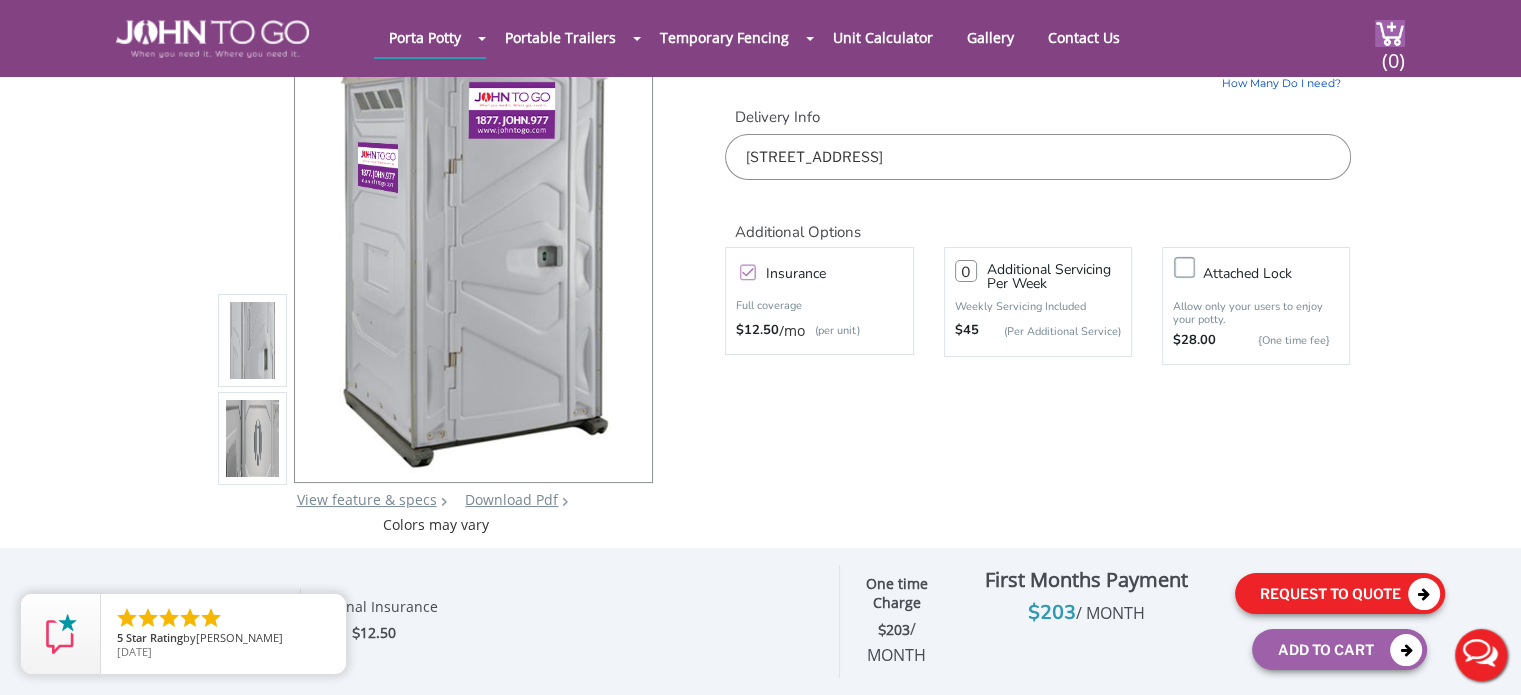 scroll, scrollTop: 82, scrollLeft: 0, axis: vertical 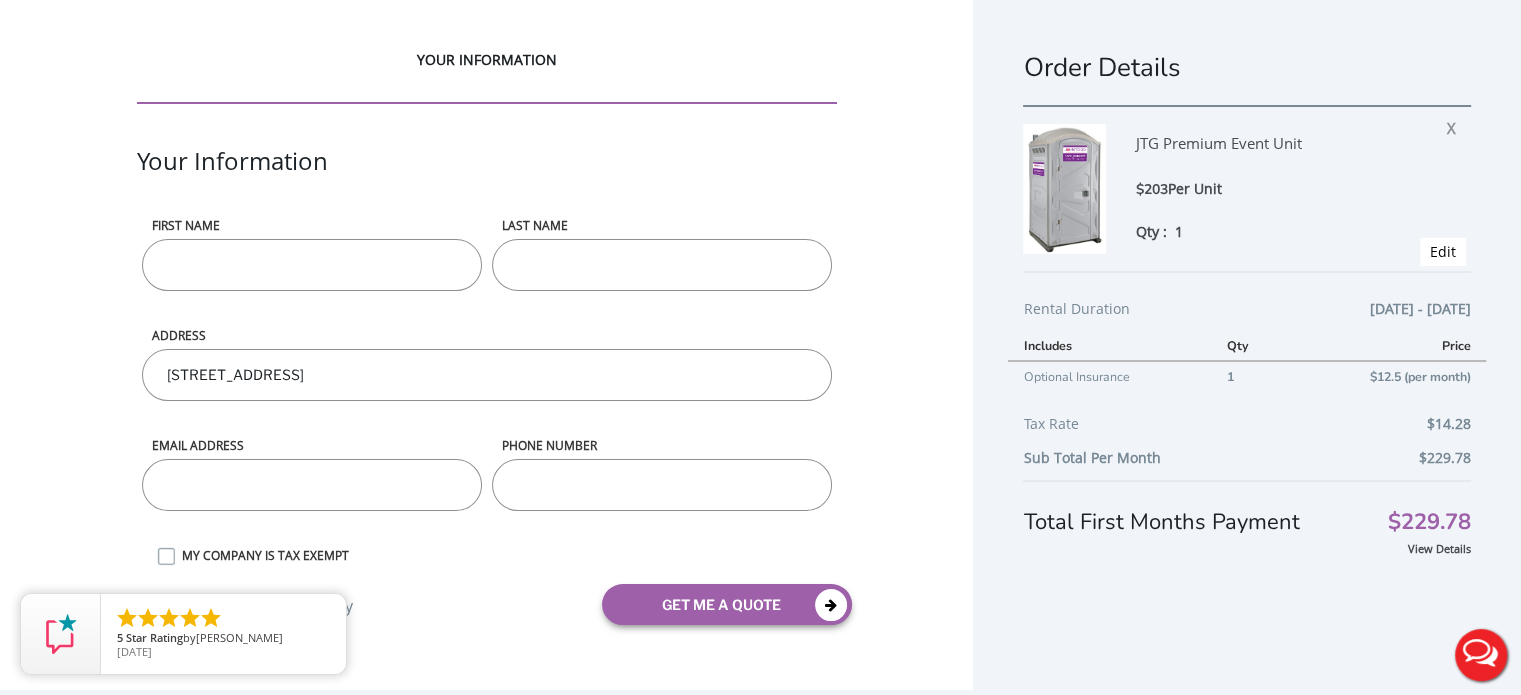 click on "First name" at bounding box center [312, 272] 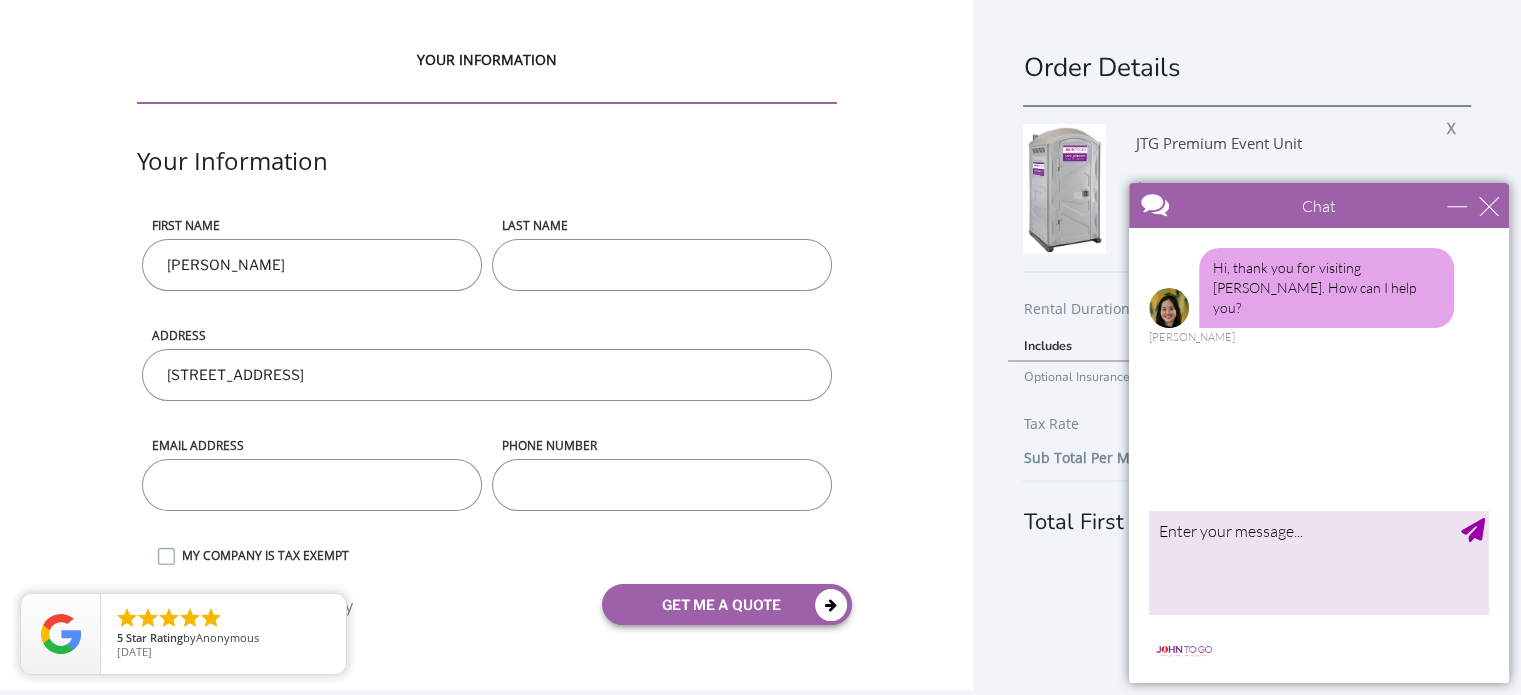 type on "[PERSON_NAME]" 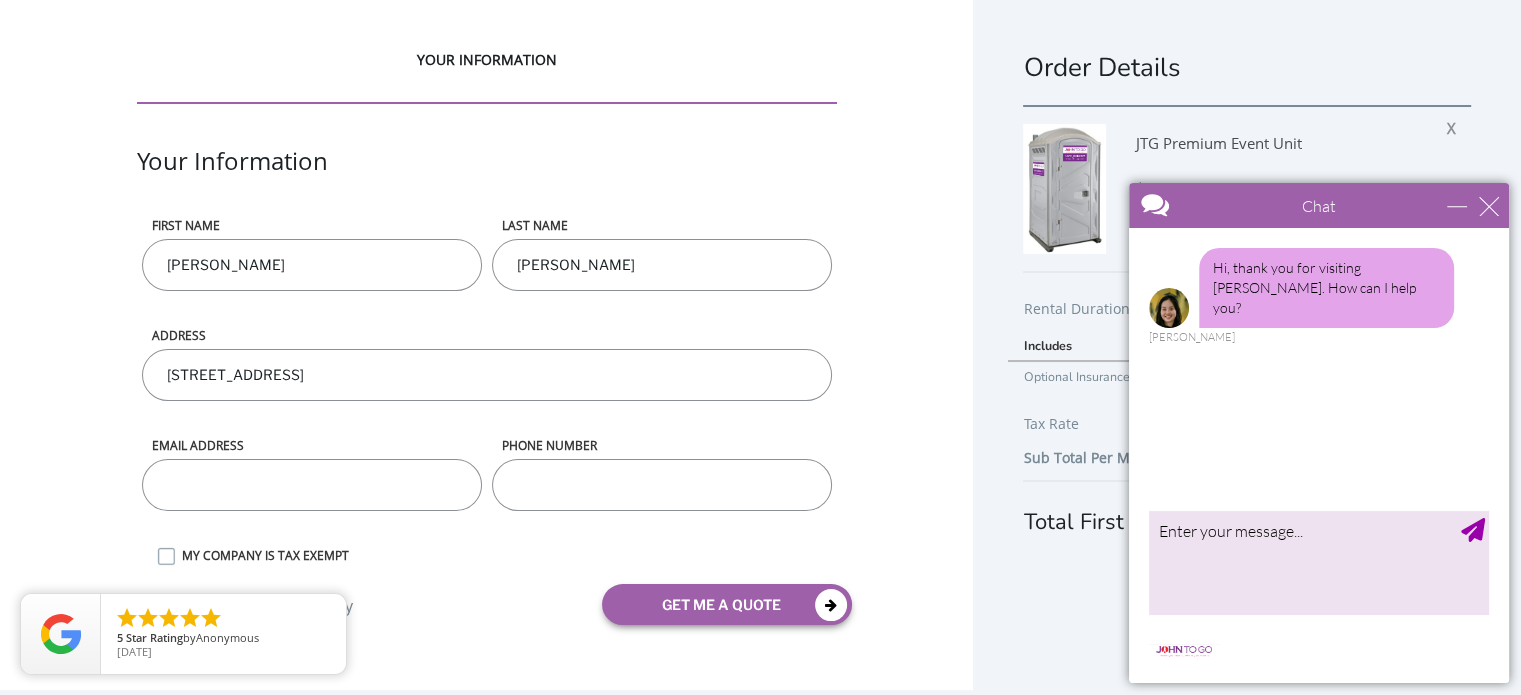 type on "[PERSON_NAME]" 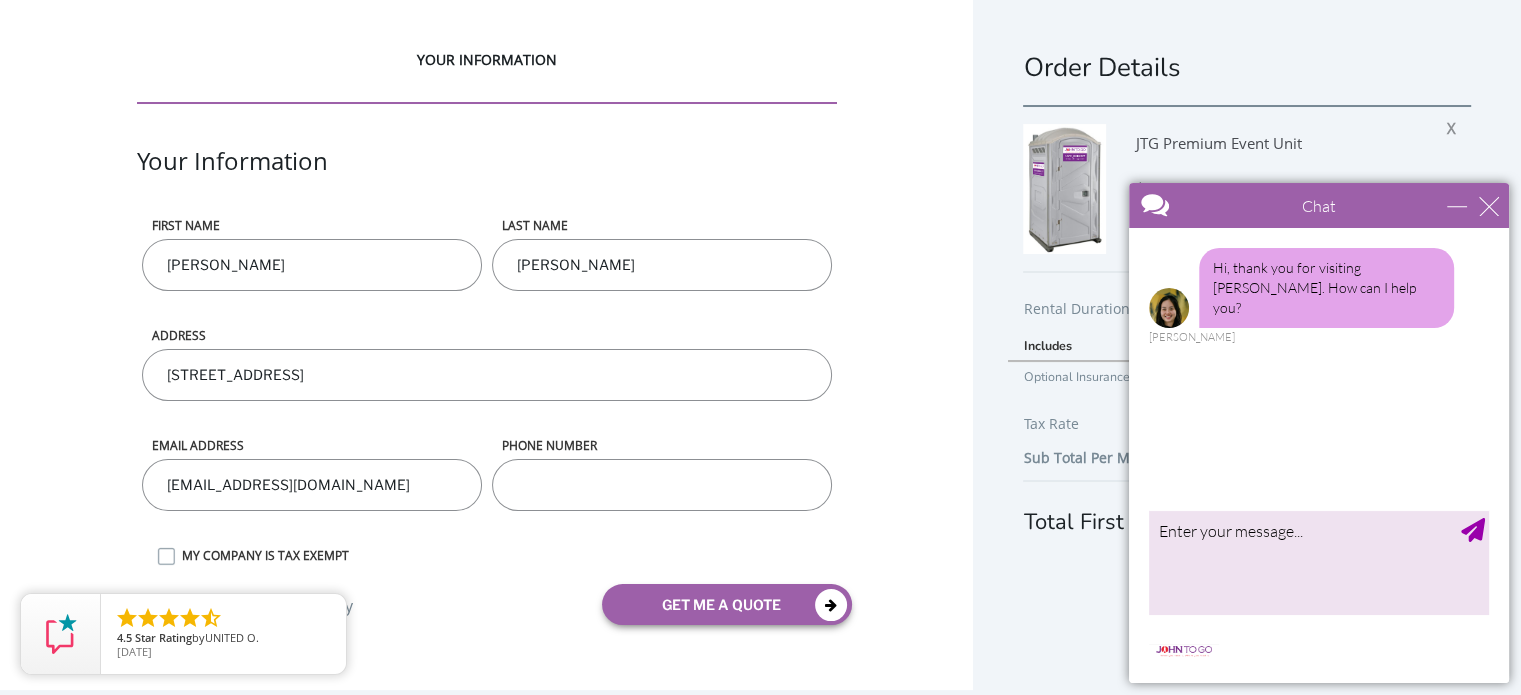 type on "[EMAIL_ADDRESS][DOMAIN_NAME]" 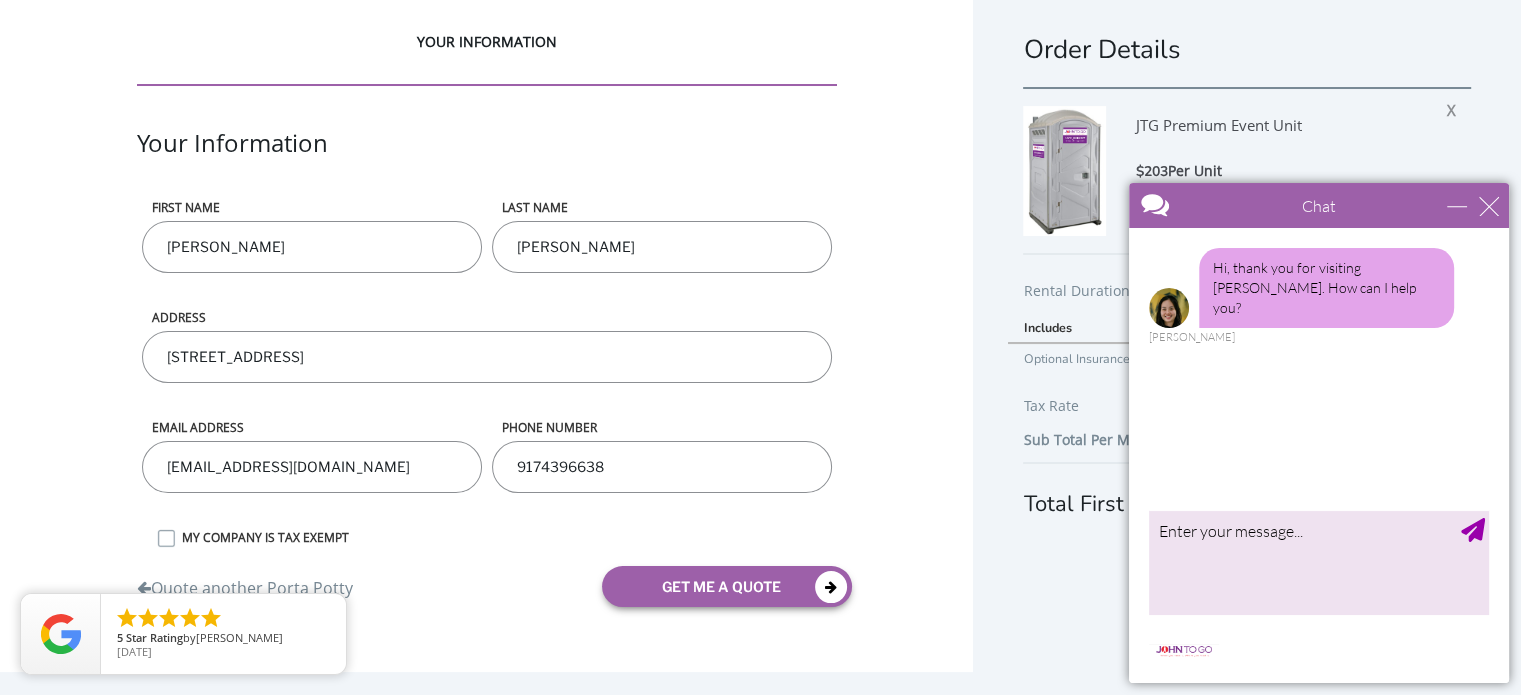 scroll, scrollTop: 34, scrollLeft: 0, axis: vertical 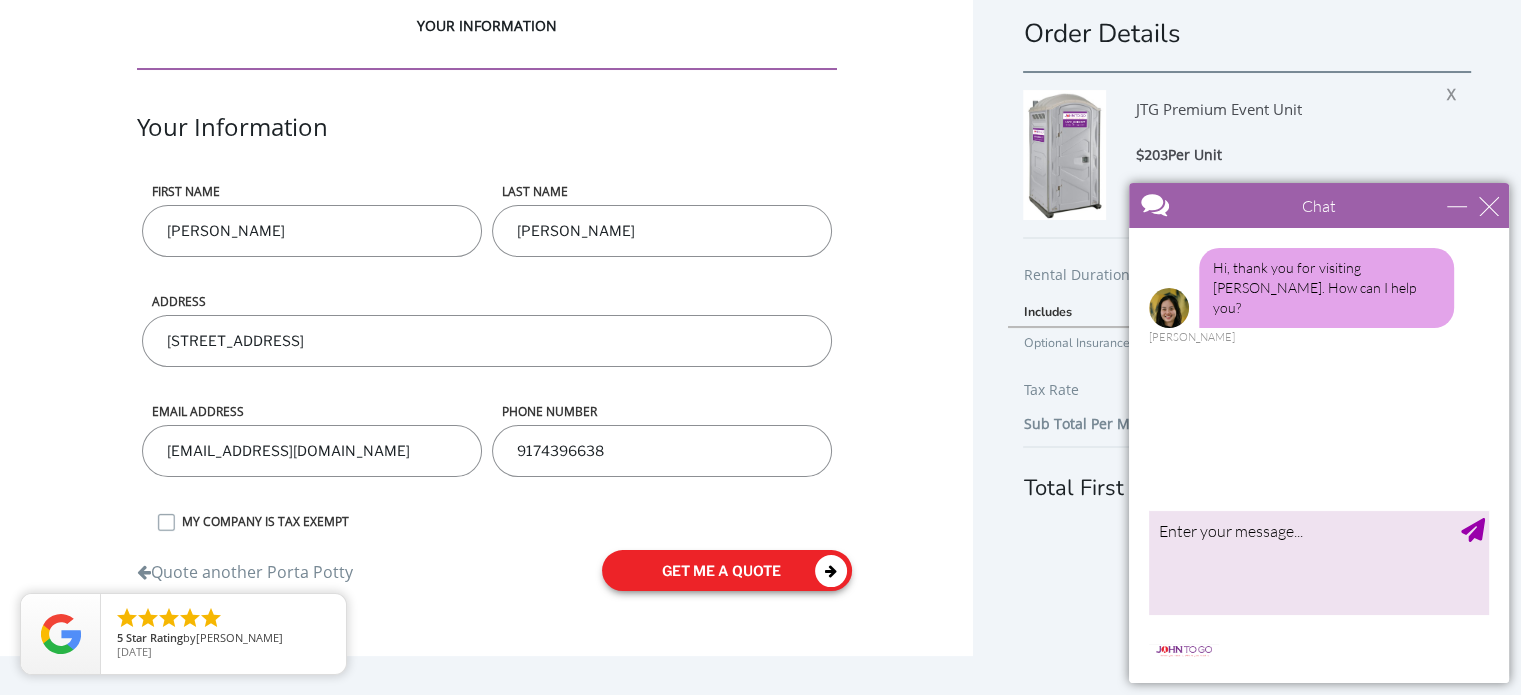 type on "9174396638" 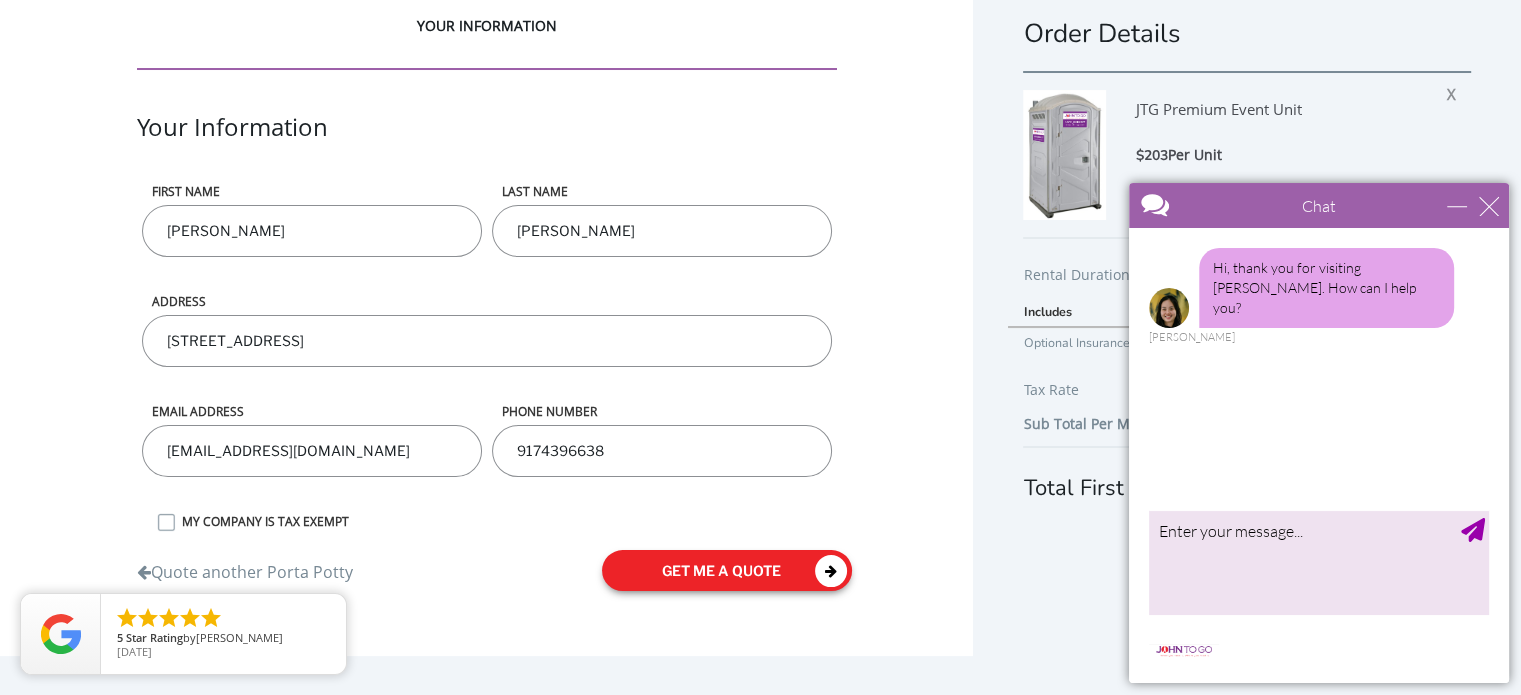 click on "get me a quote" at bounding box center (727, 570) 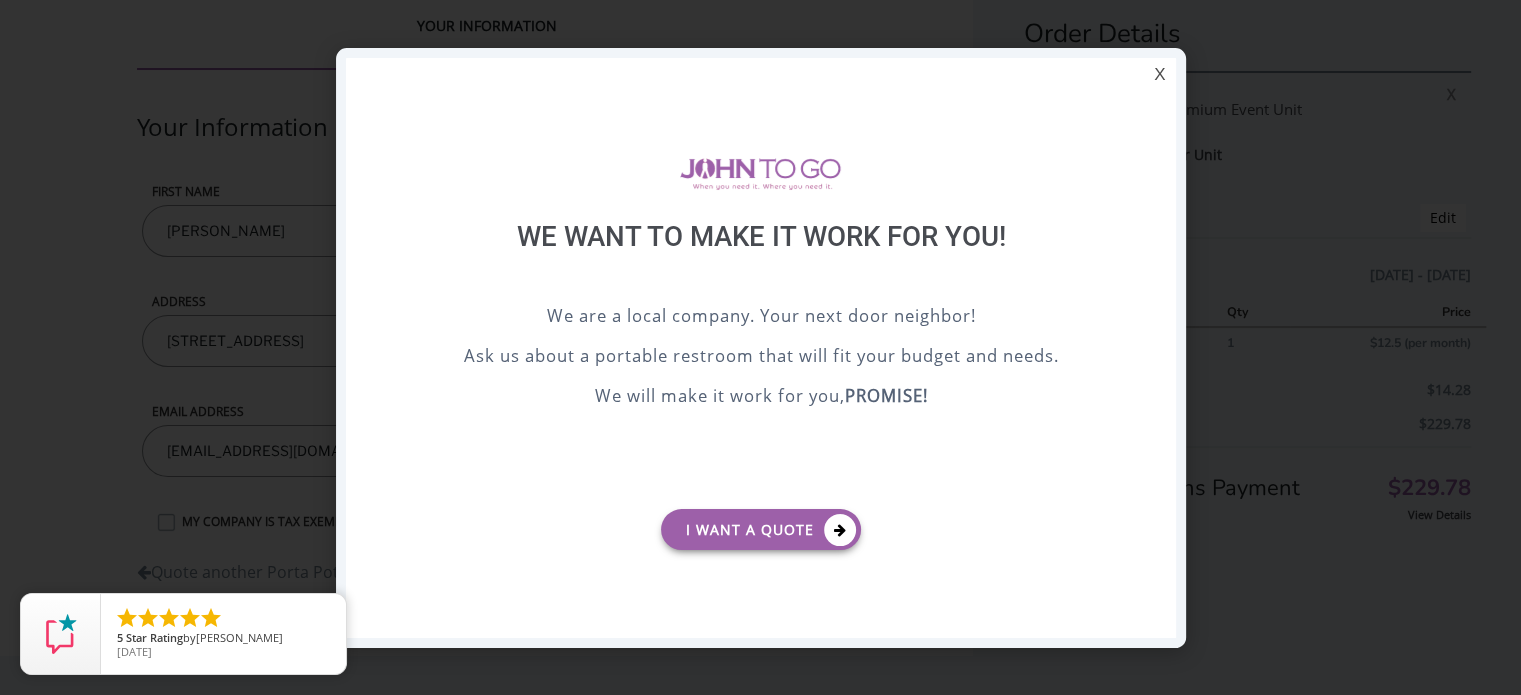 scroll, scrollTop: 0, scrollLeft: 0, axis: both 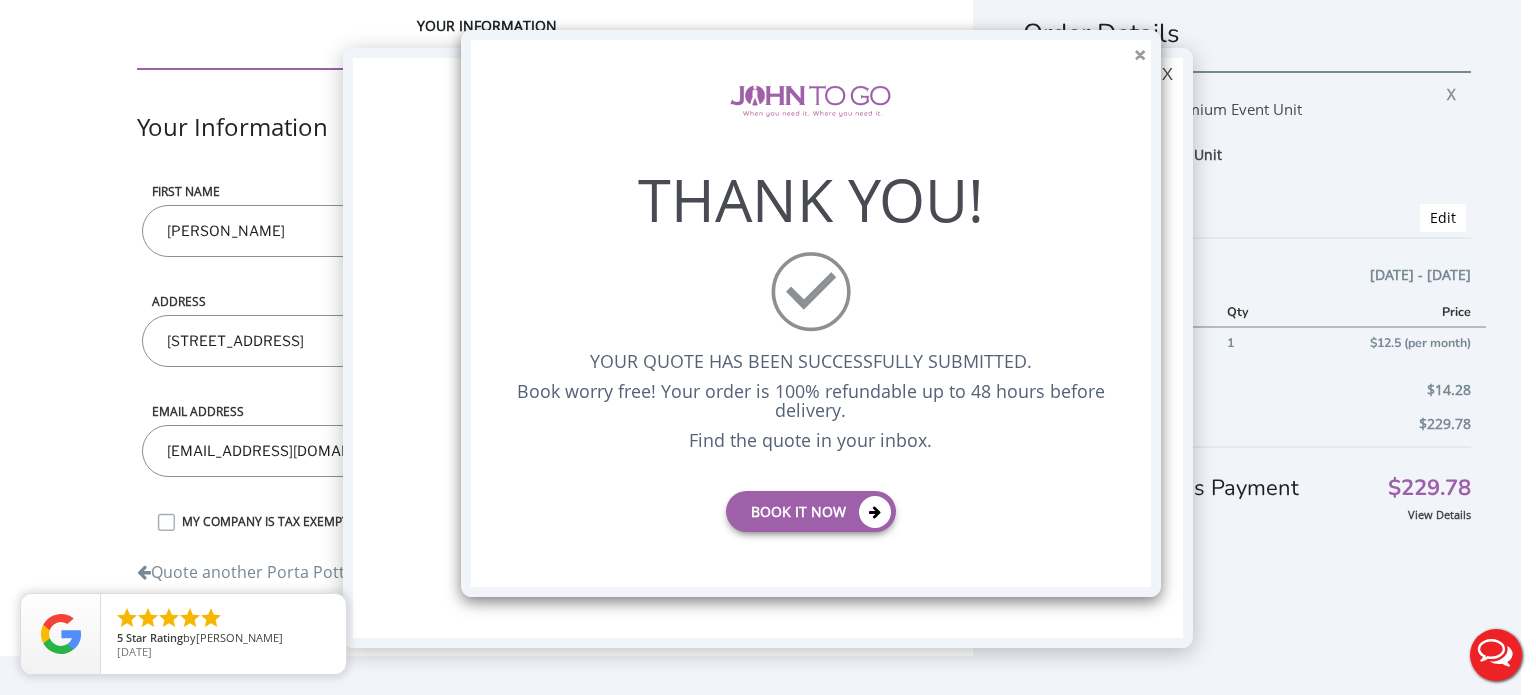 click on "×" at bounding box center (1140, 55) 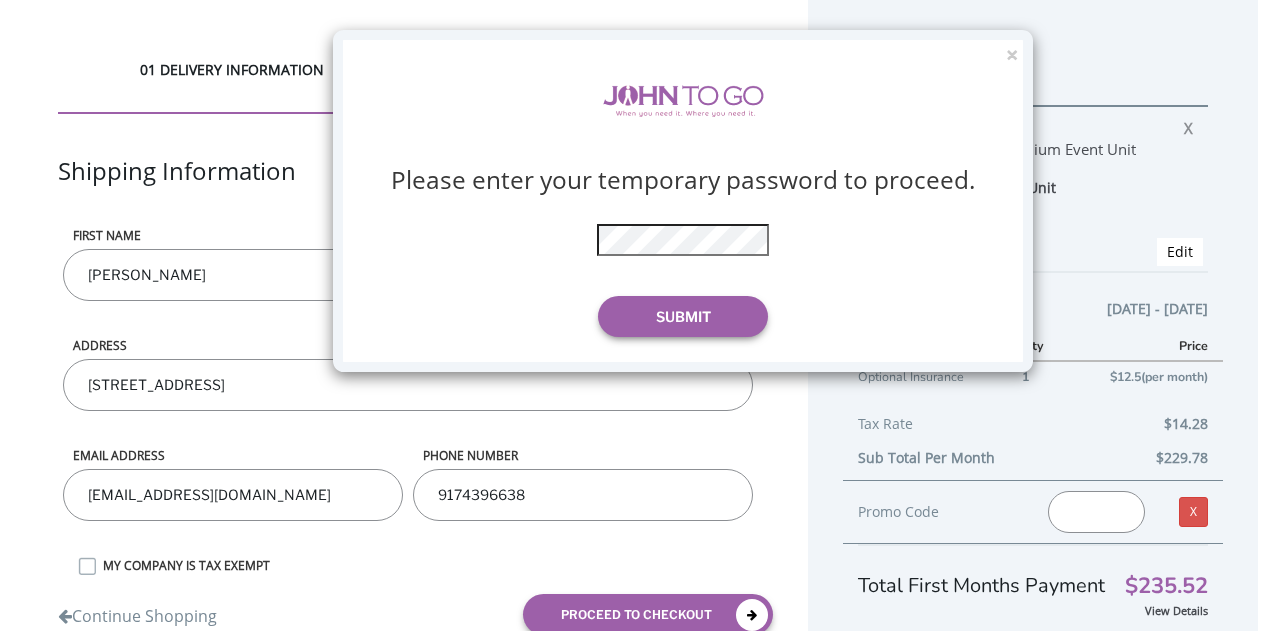 scroll, scrollTop: 0, scrollLeft: 0, axis: both 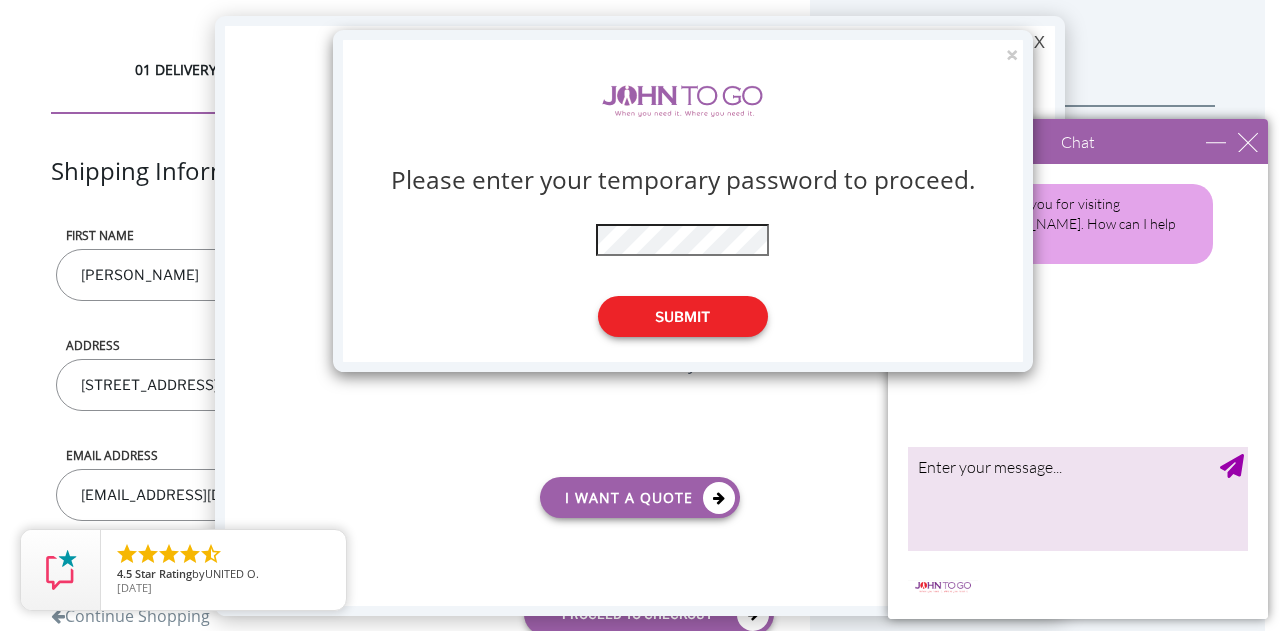 click on "Submit" at bounding box center [683, 316] 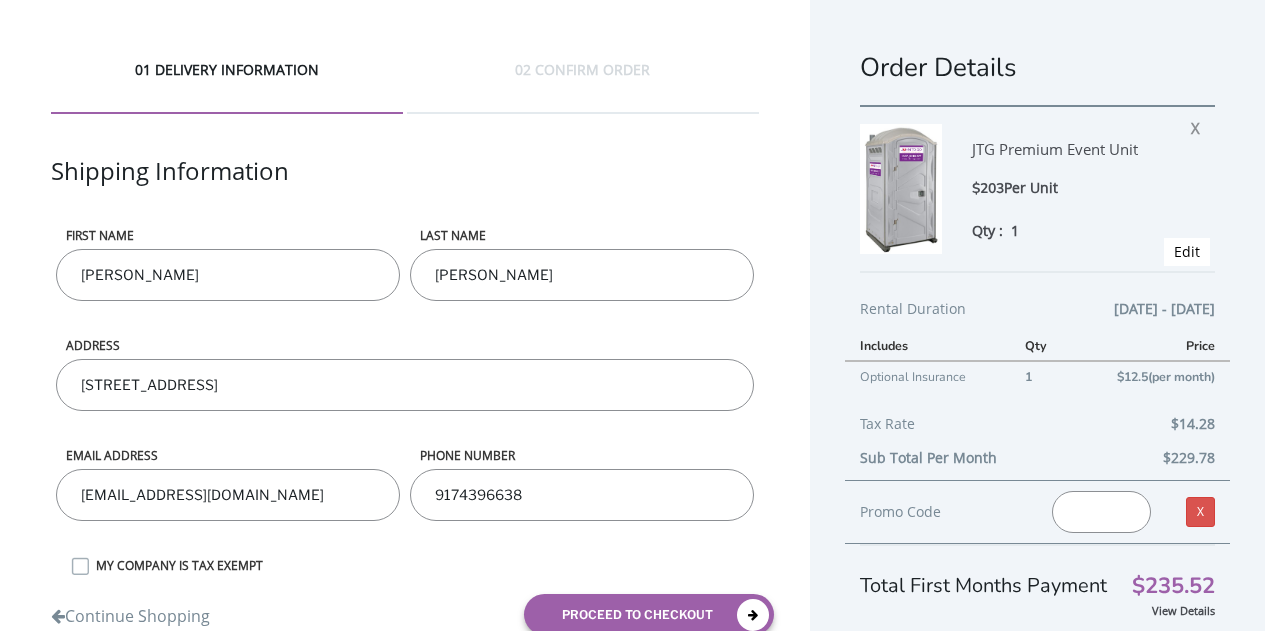 scroll, scrollTop: 0, scrollLeft: 0, axis: both 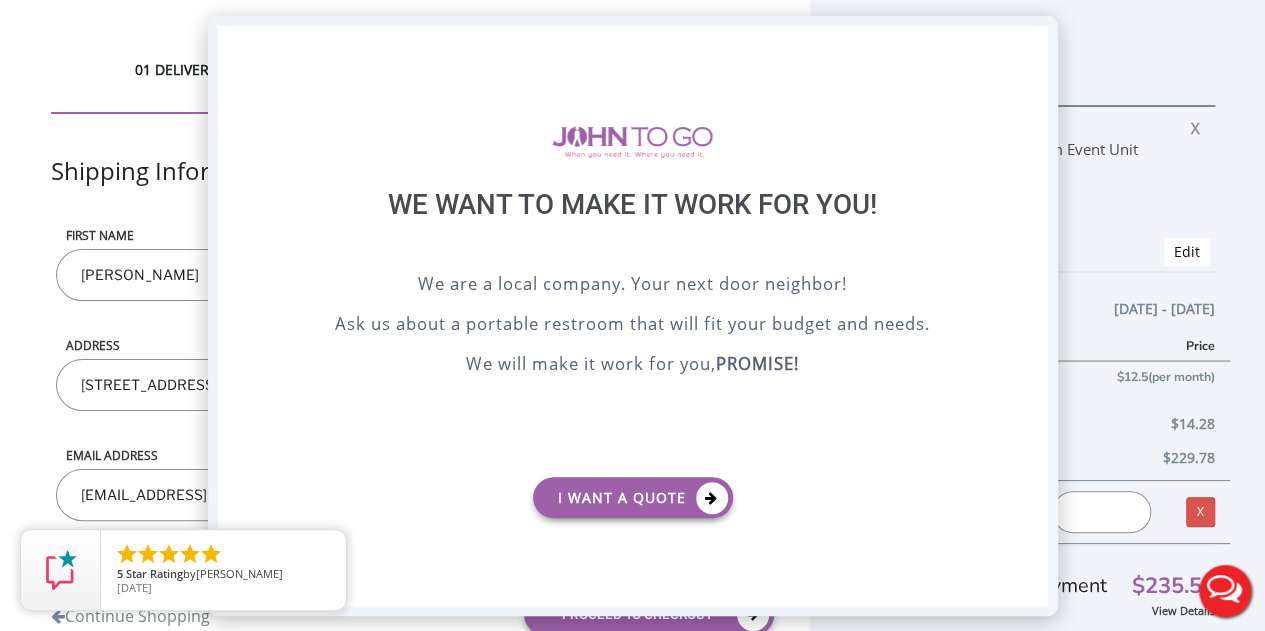 click on "X" at bounding box center (1031, 43) 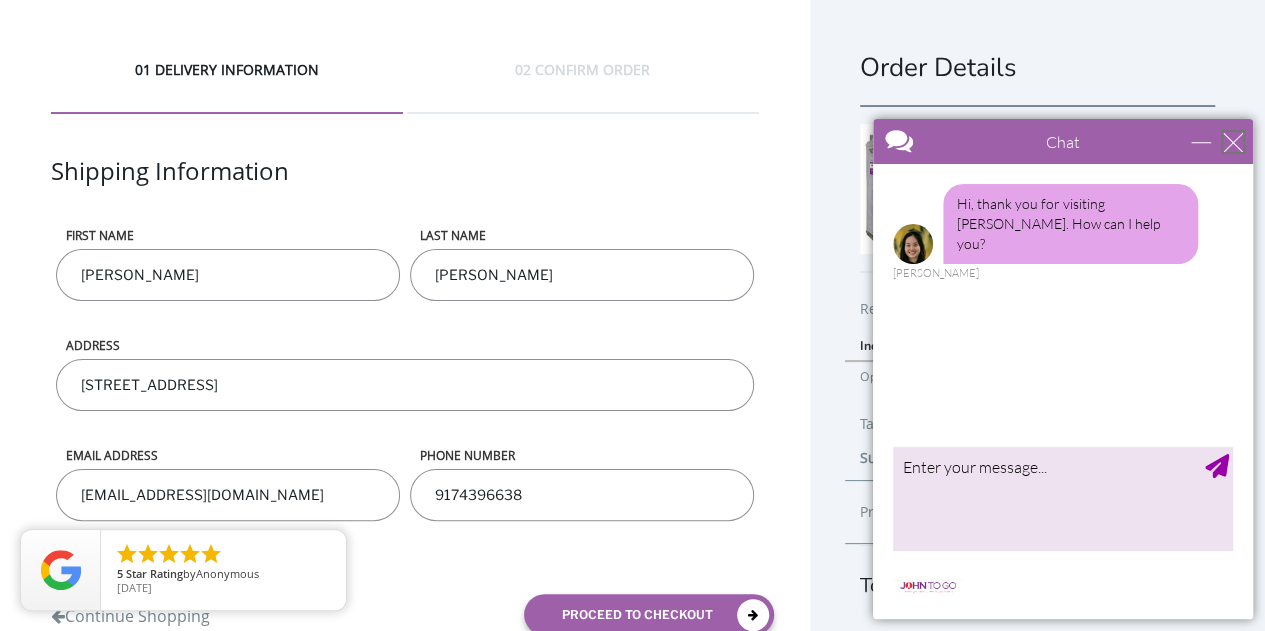 click at bounding box center [1233, 142] 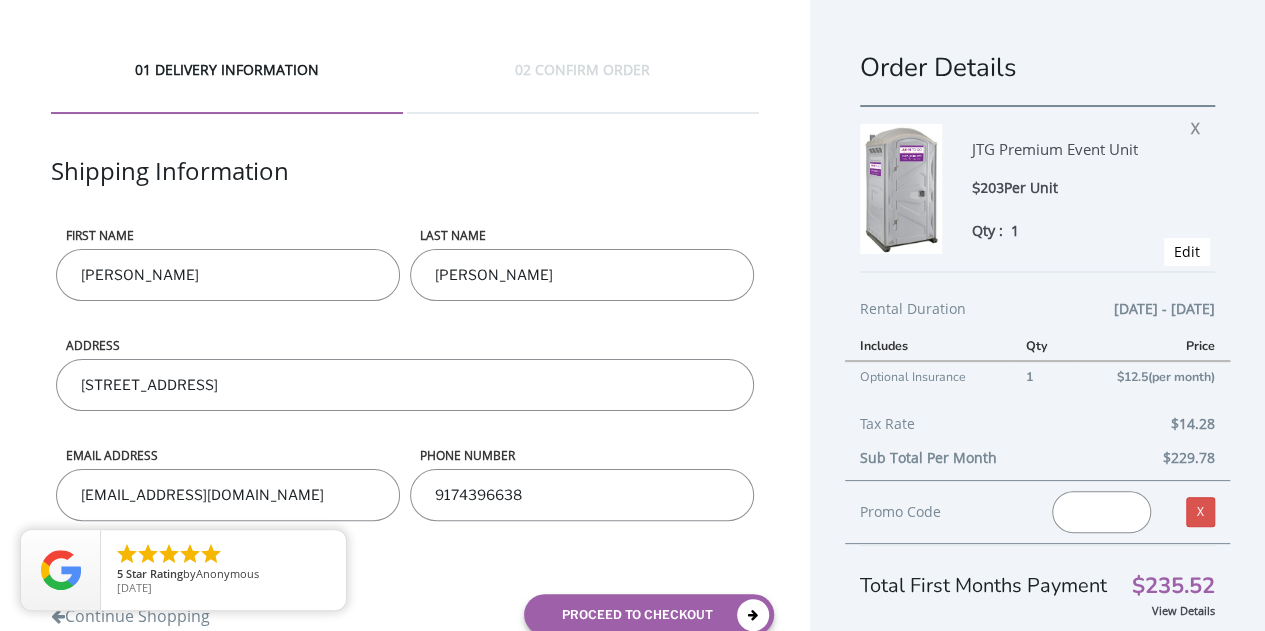 scroll, scrollTop: 0, scrollLeft: 0, axis: both 